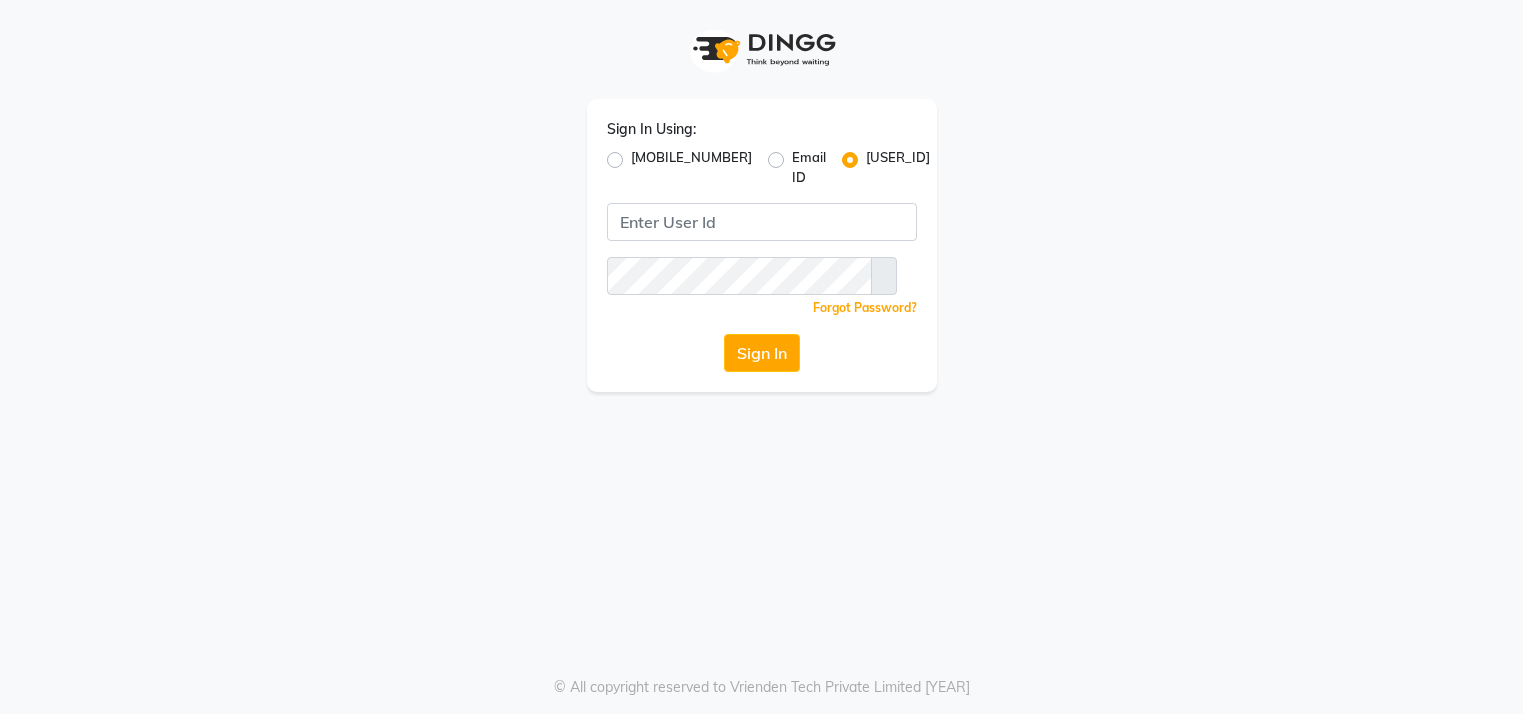 scroll, scrollTop: 0, scrollLeft: 0, axis: both 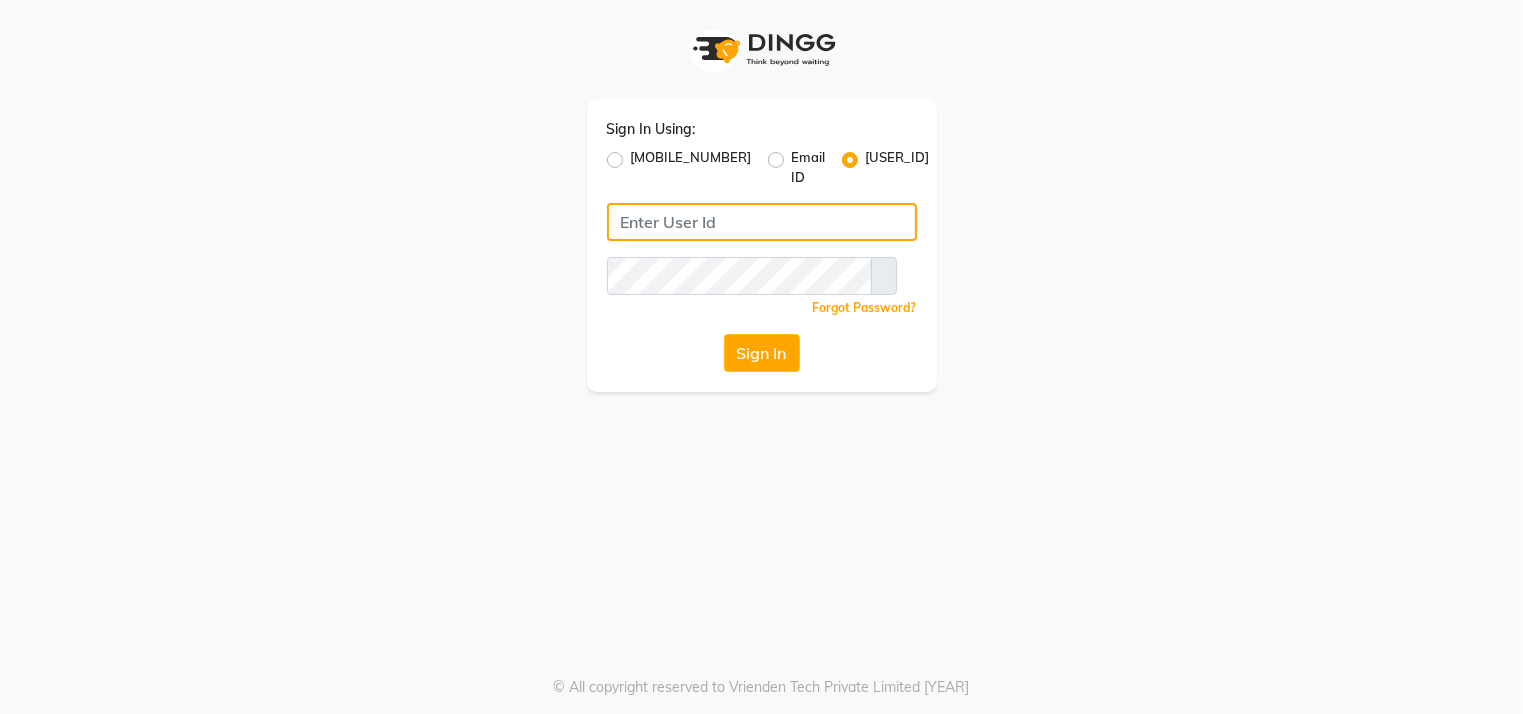 type on "azonesalon" 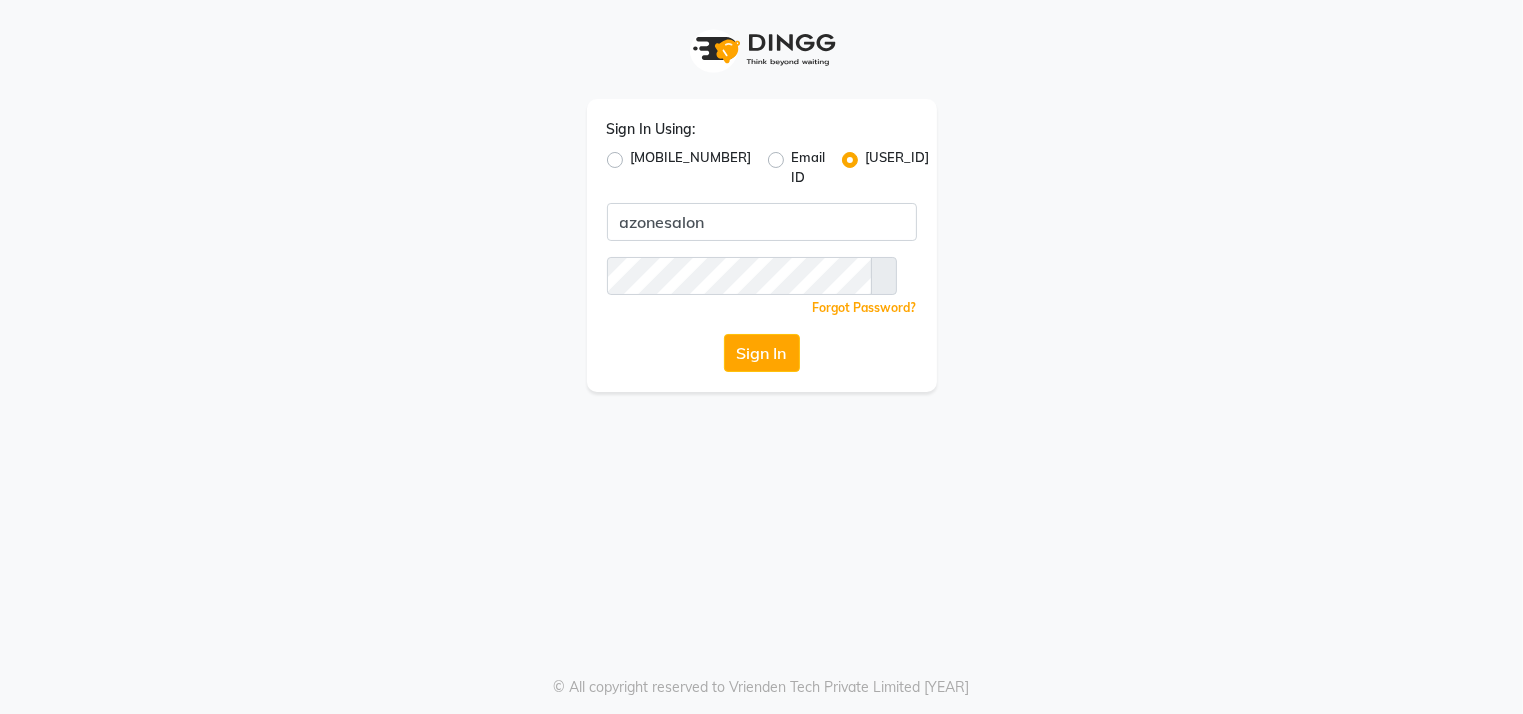 click on "User ID azonesalon Remember me Forgot Password? Sign In" at bounding box center [762, 245] 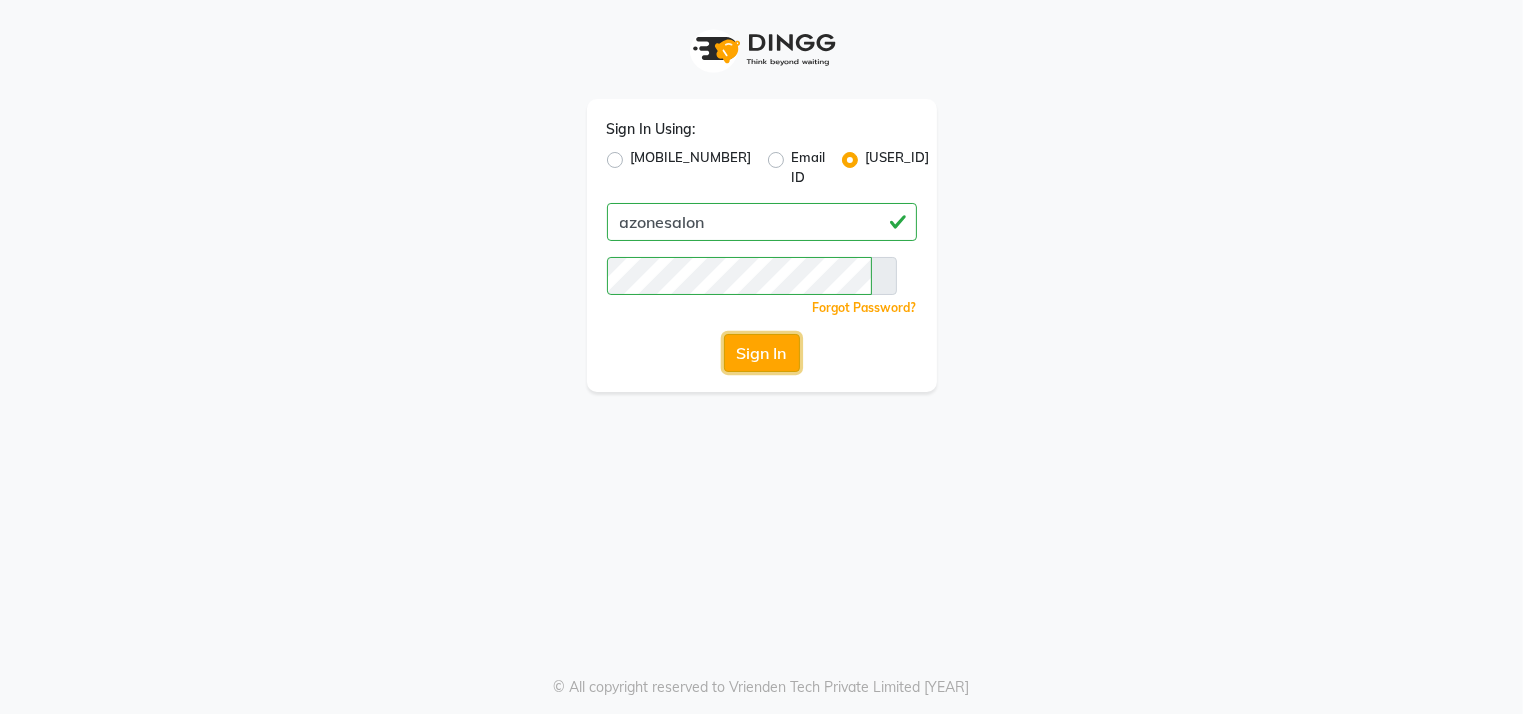 click on "Sign In" at bounding box center [762, 353] 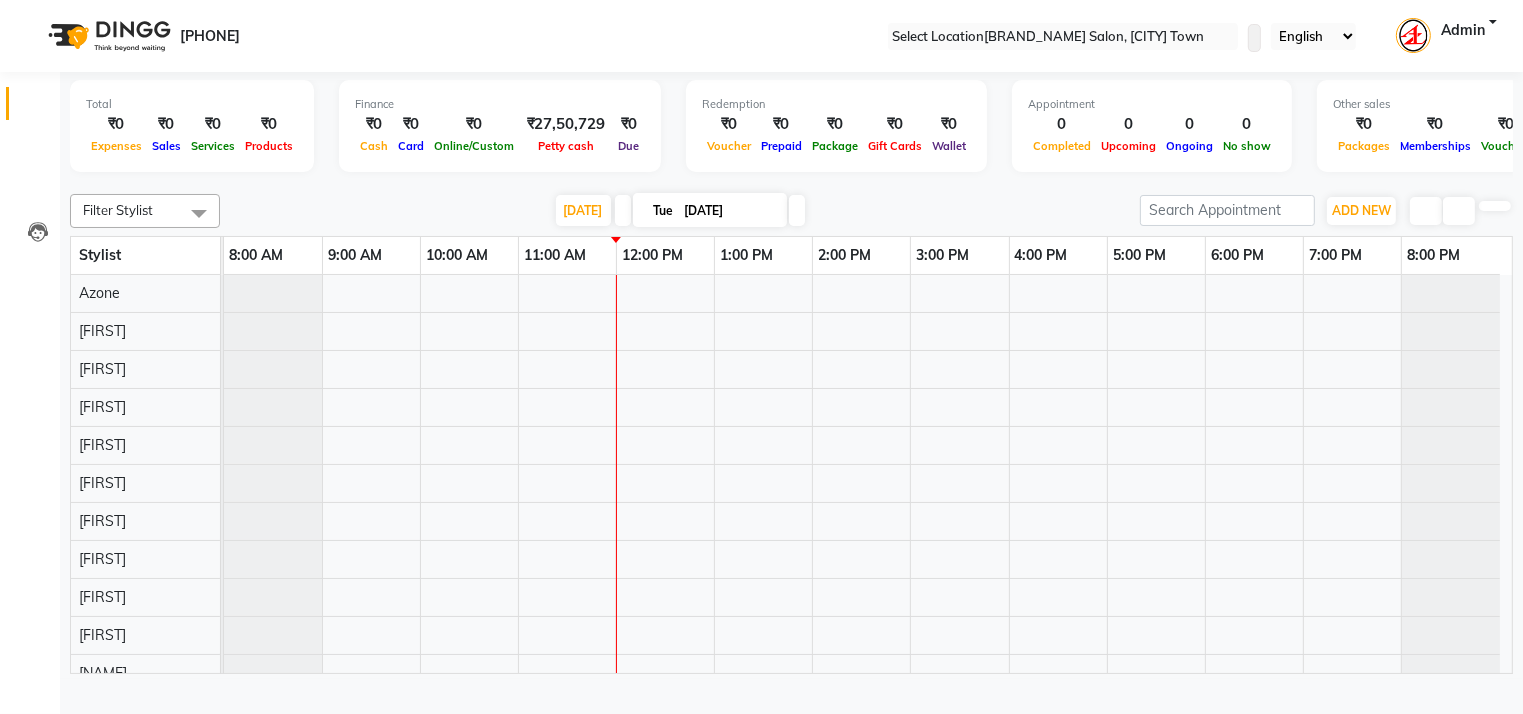 scroll, scrollTop: 27, scrollLeft: 0, axis: vertical 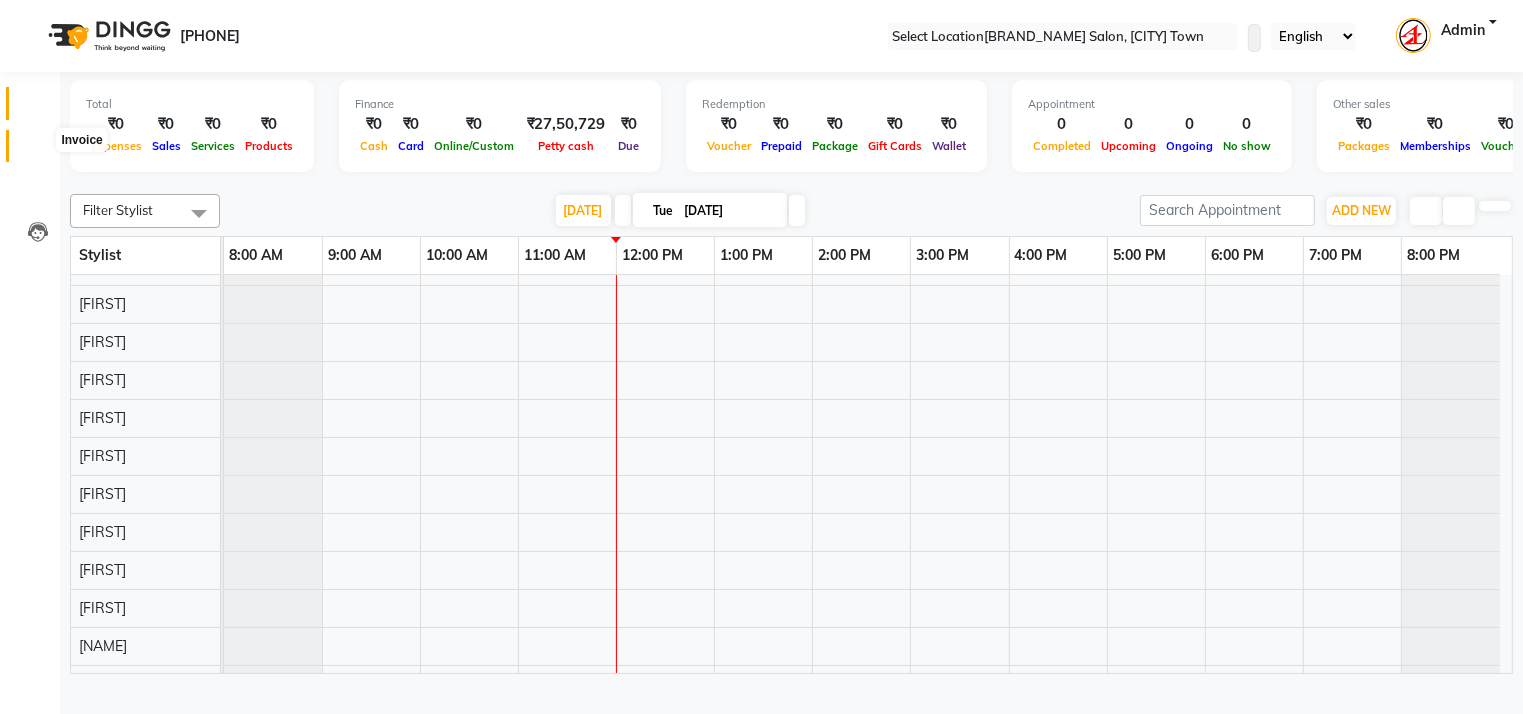 click at bounding box center [38, 151] 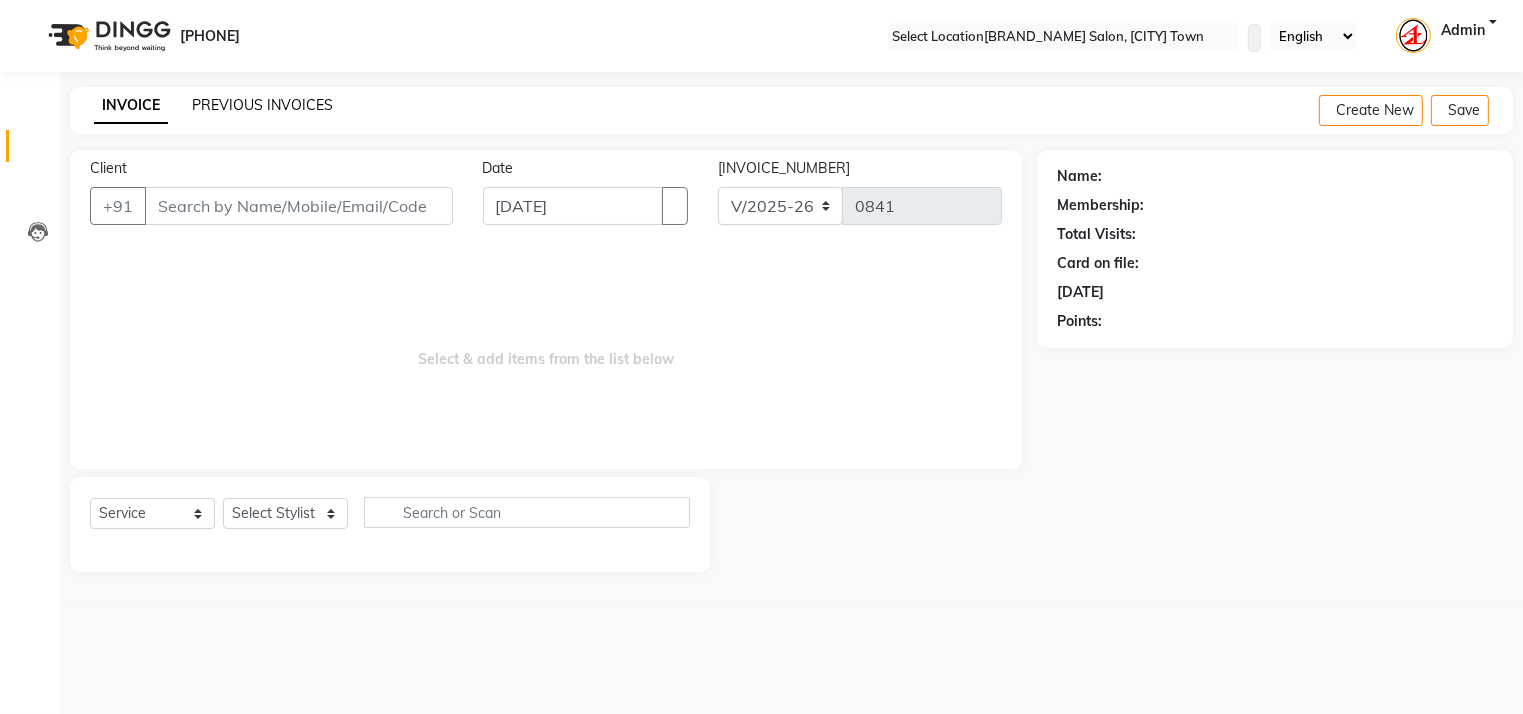 click on "PREVIOUS INVOICES" at bounding box center [262, 105] 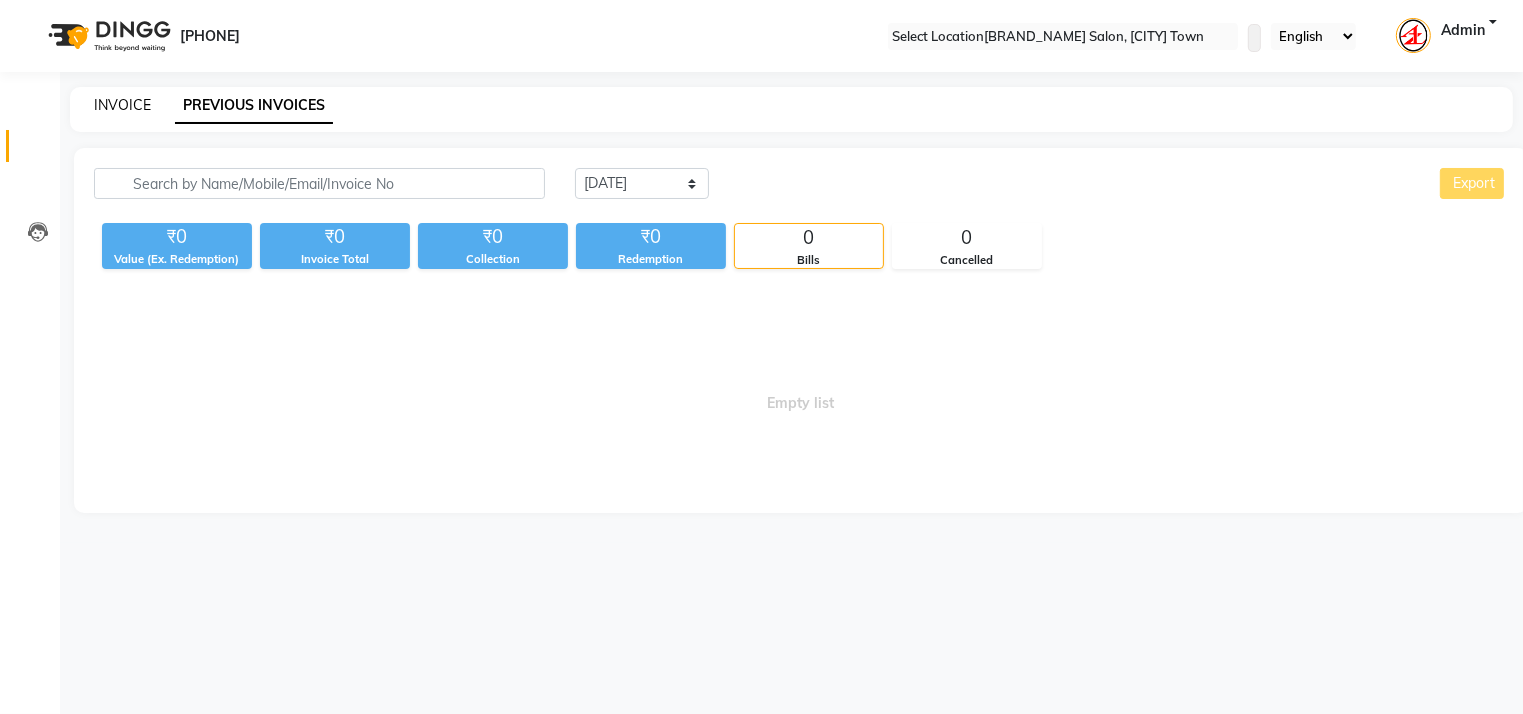 click on "INVOICE" at bounding box center [122, 105] 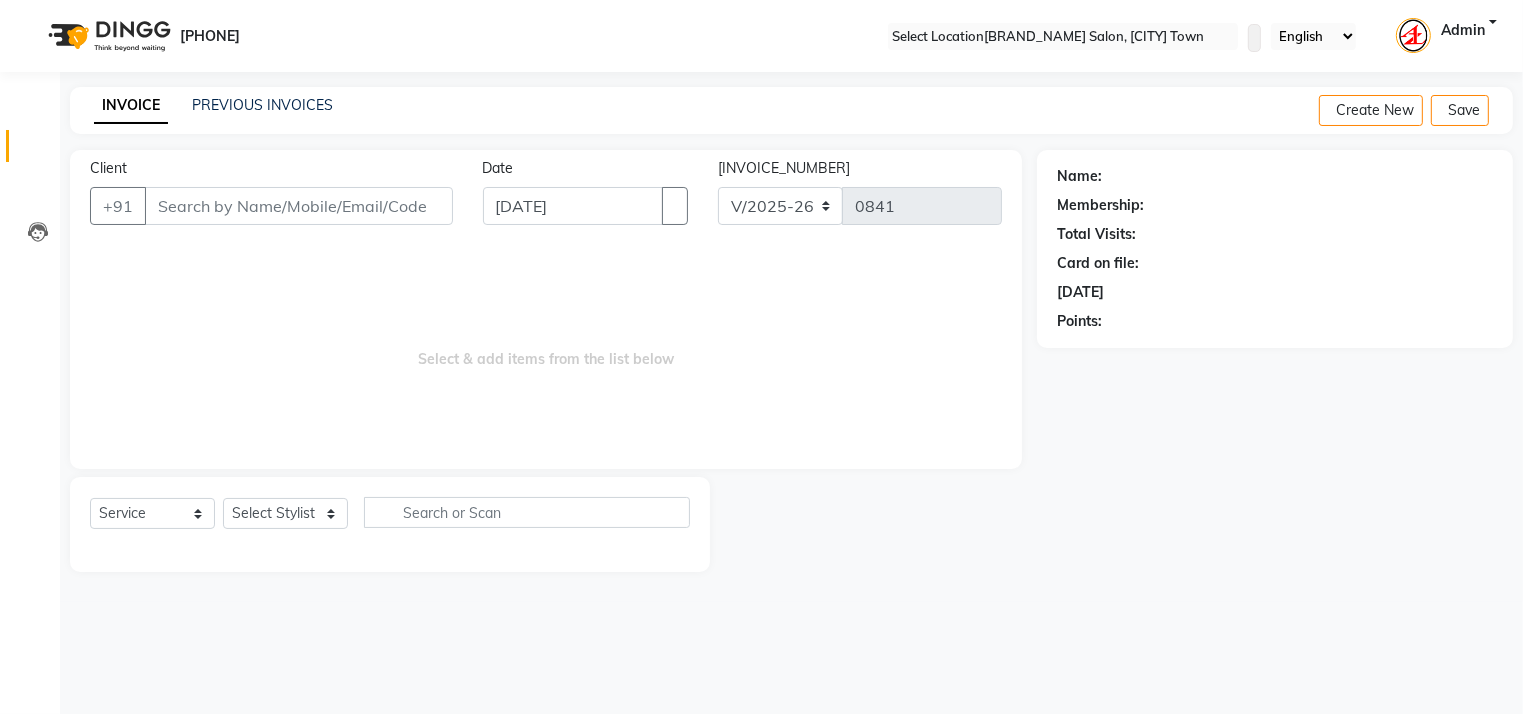 click on "PREVIOUS INVOICES" at bounding box center [262, 105] 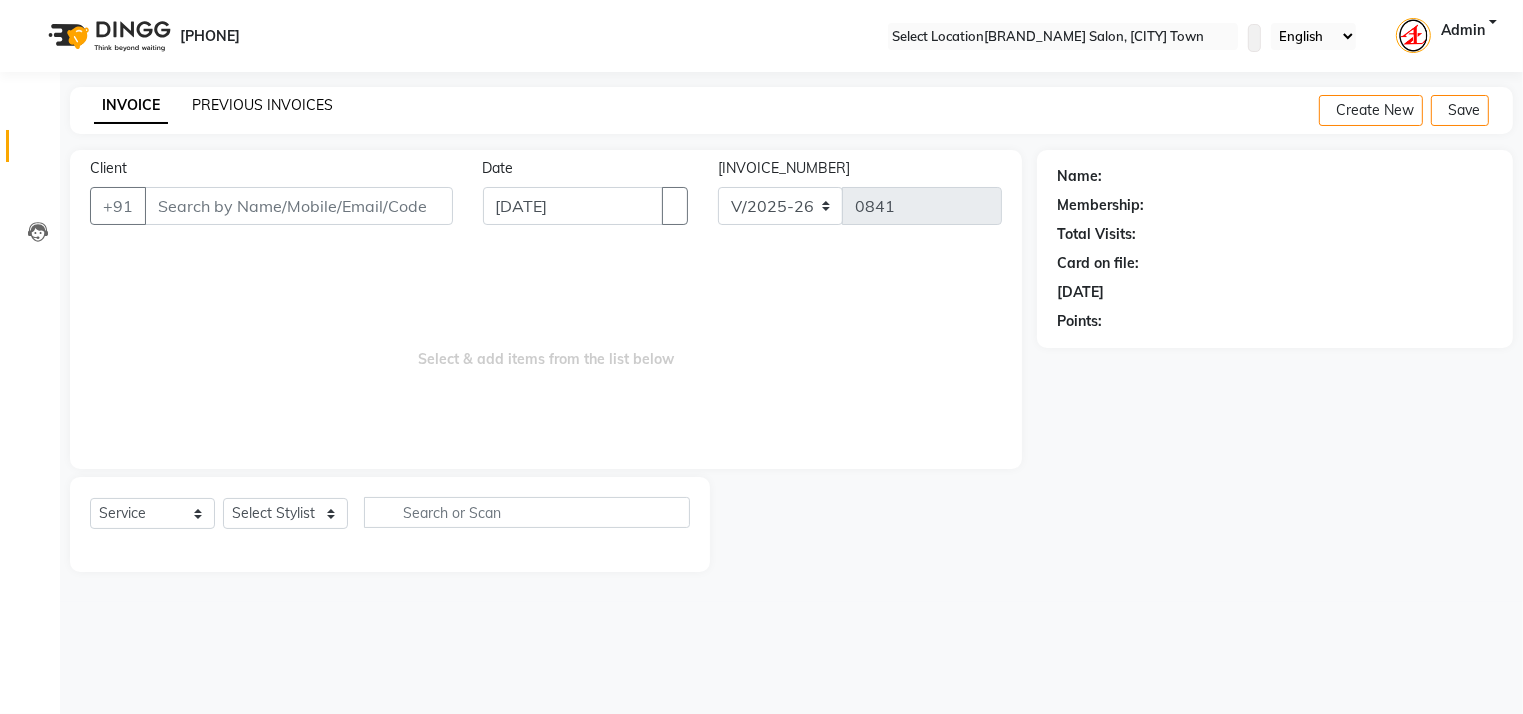click on "PREVIOUS INVOICES" at bounding box center [262, 105] 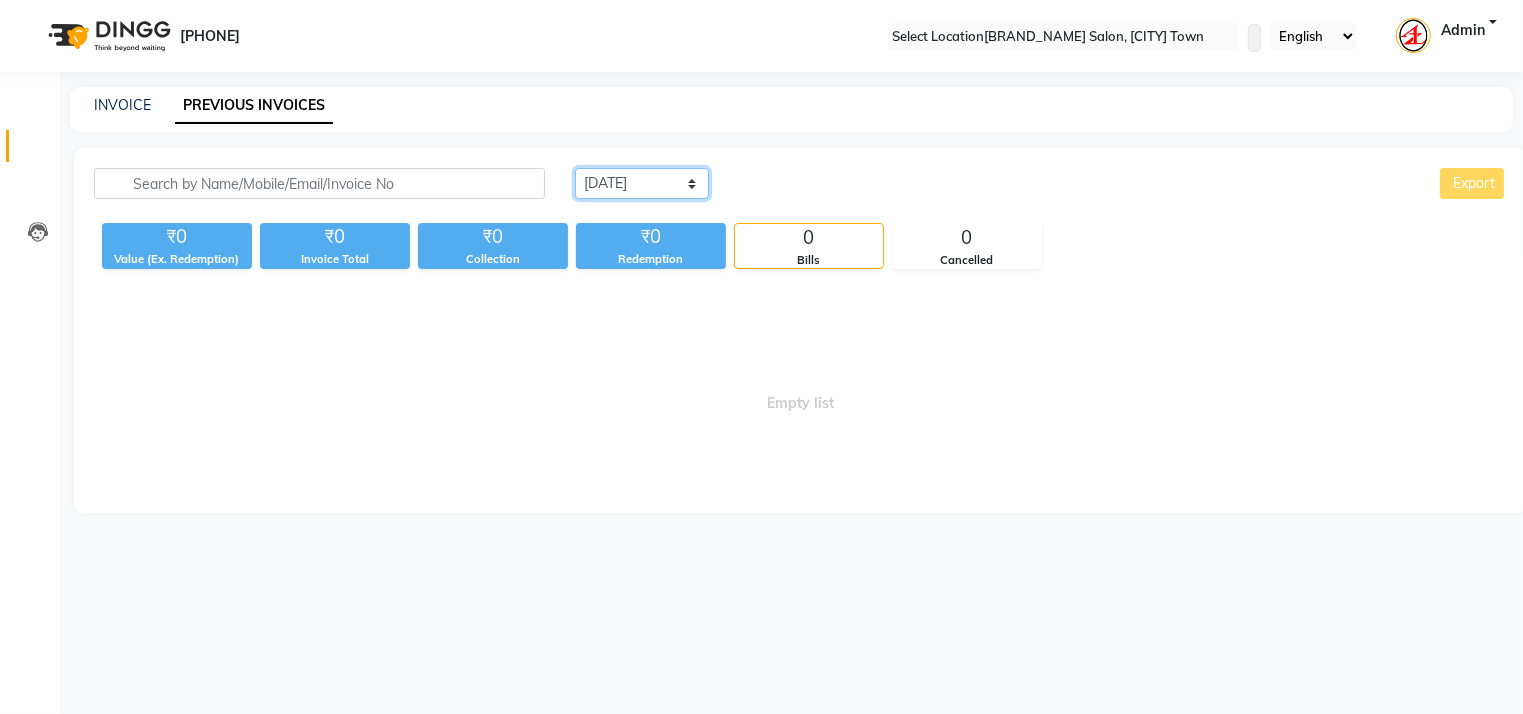 click on "[DATE] [DATE] [CUSTOM_RANGE]" at bounding box center [642, 183] 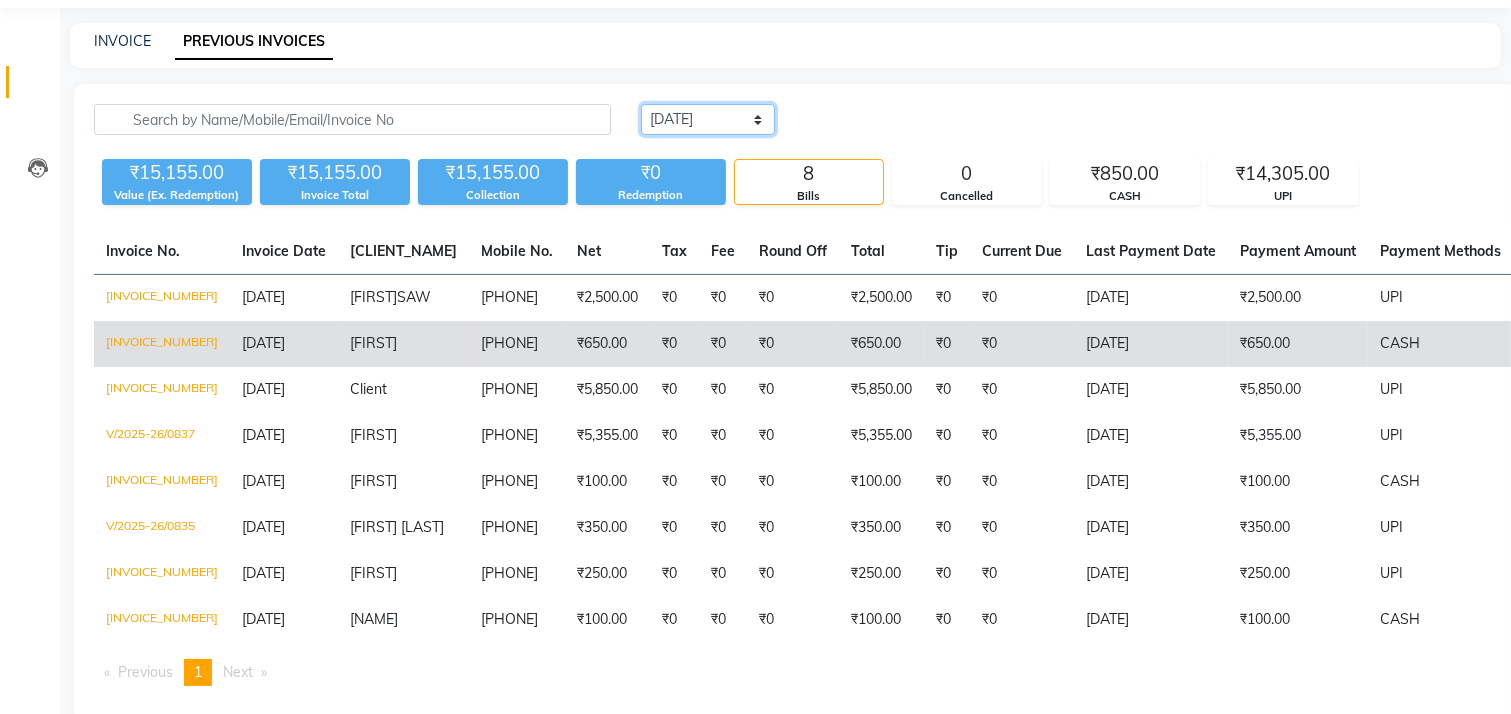 scroll, scrollTop: 116, scrollLeft: 0, axis: vertical 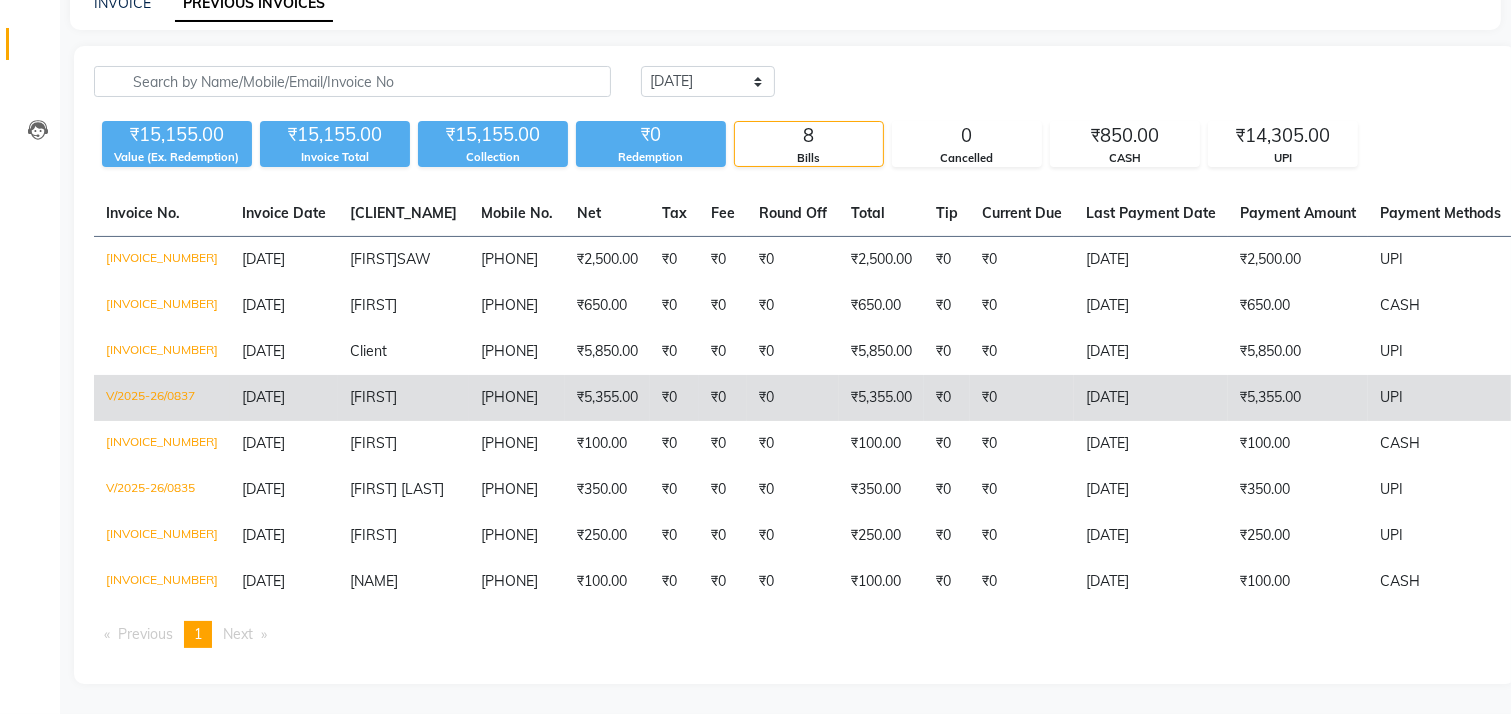click on "₹5,355.00" at bounding box center [881, 260] 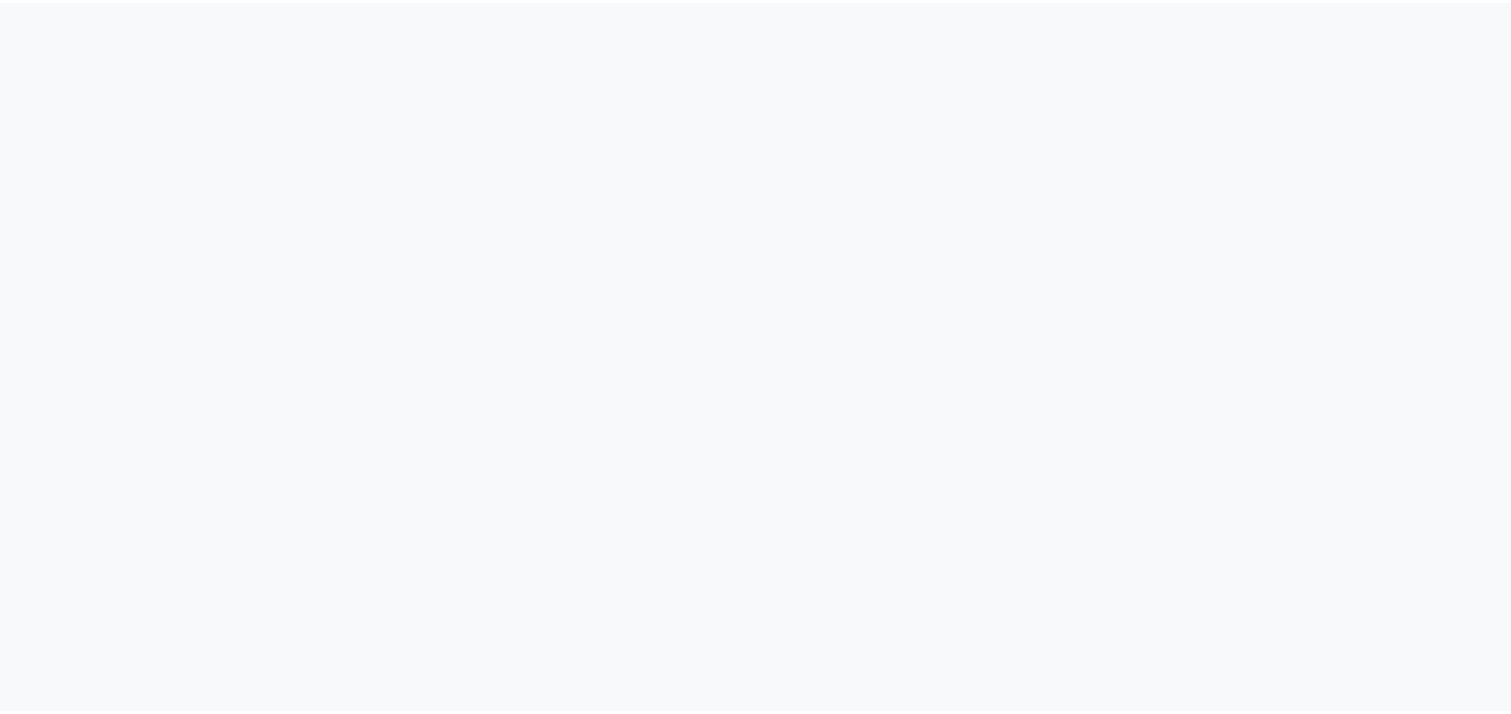 scroll, scrollTop: 0, scrollLeft: 0, axis: both 